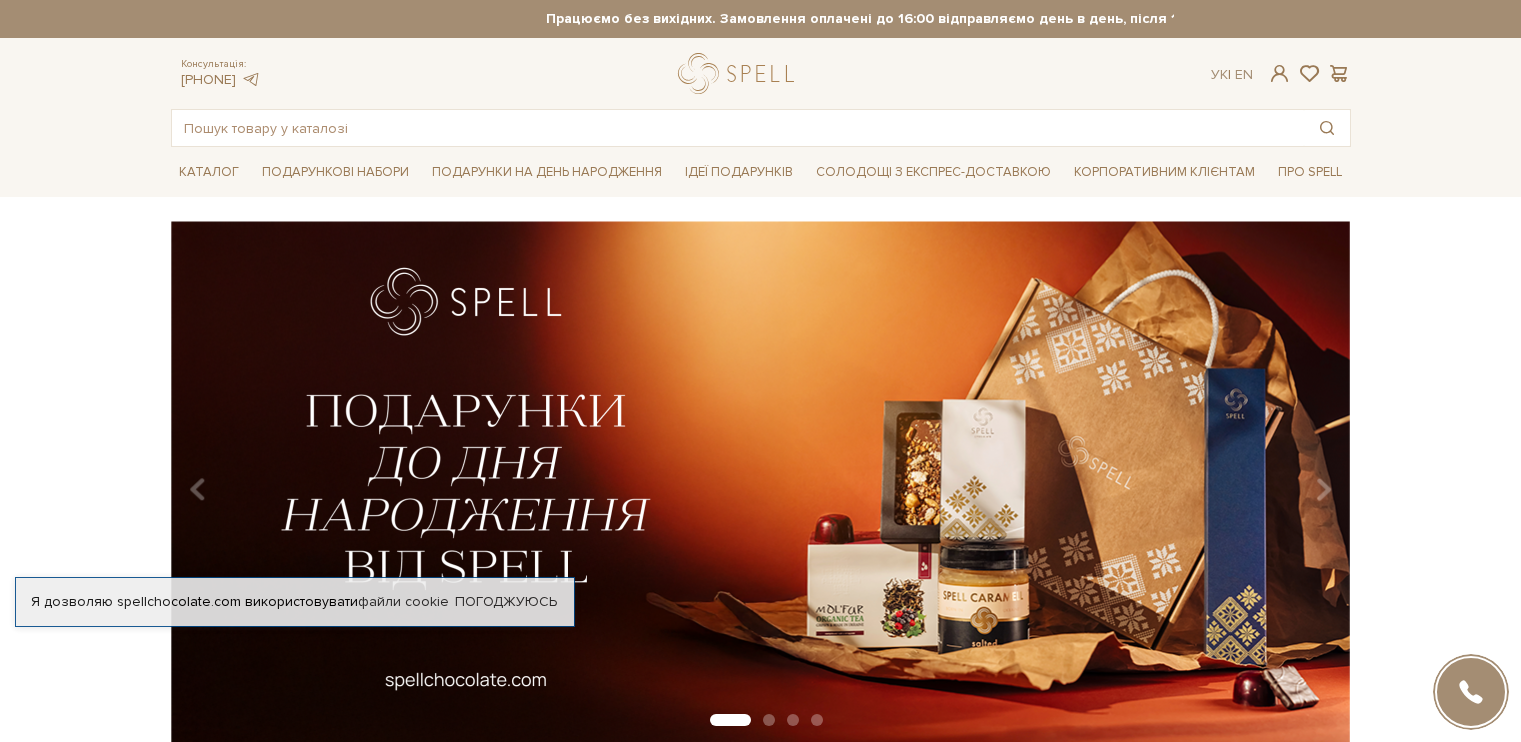 scroll, scrollTop: 0, scrollLeft: 0, axis: both 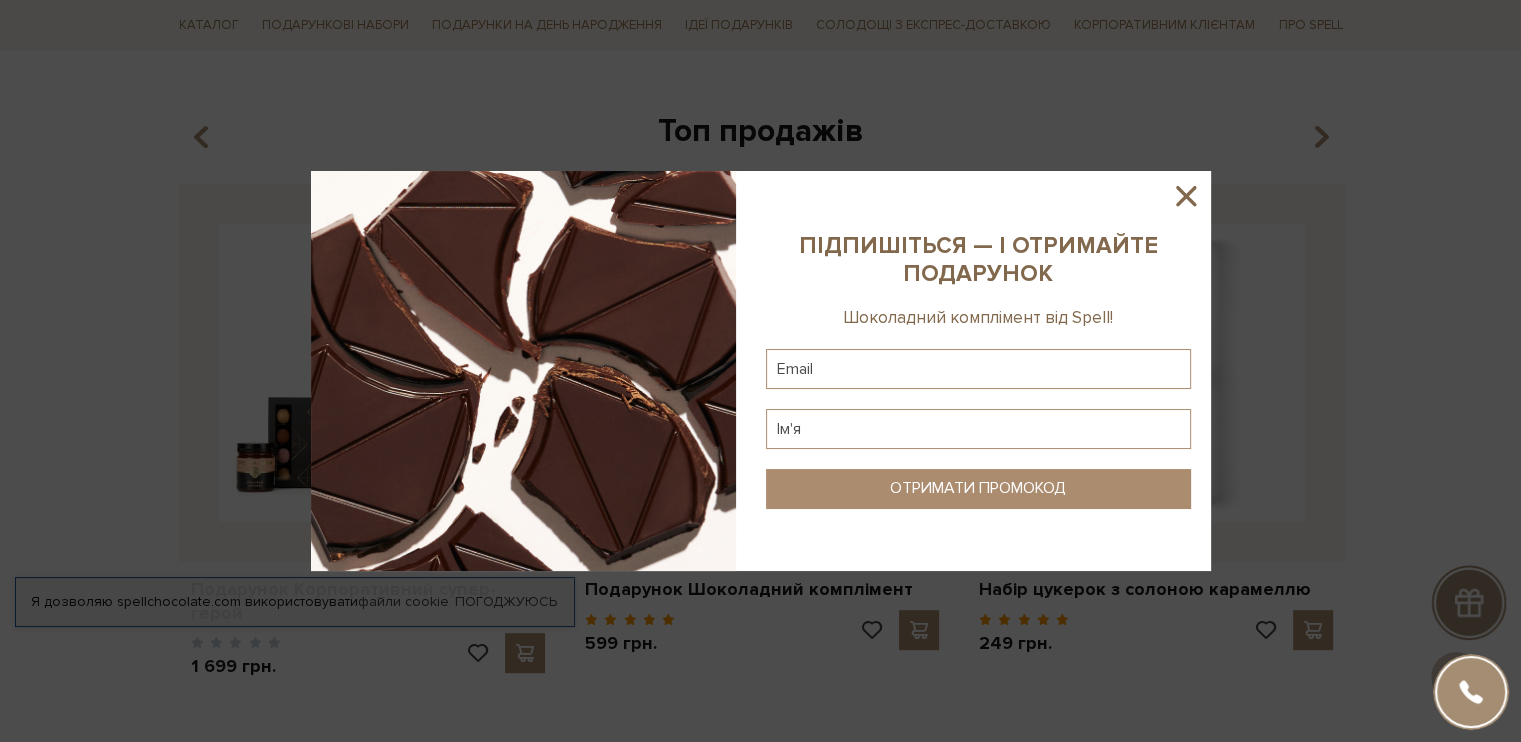 click 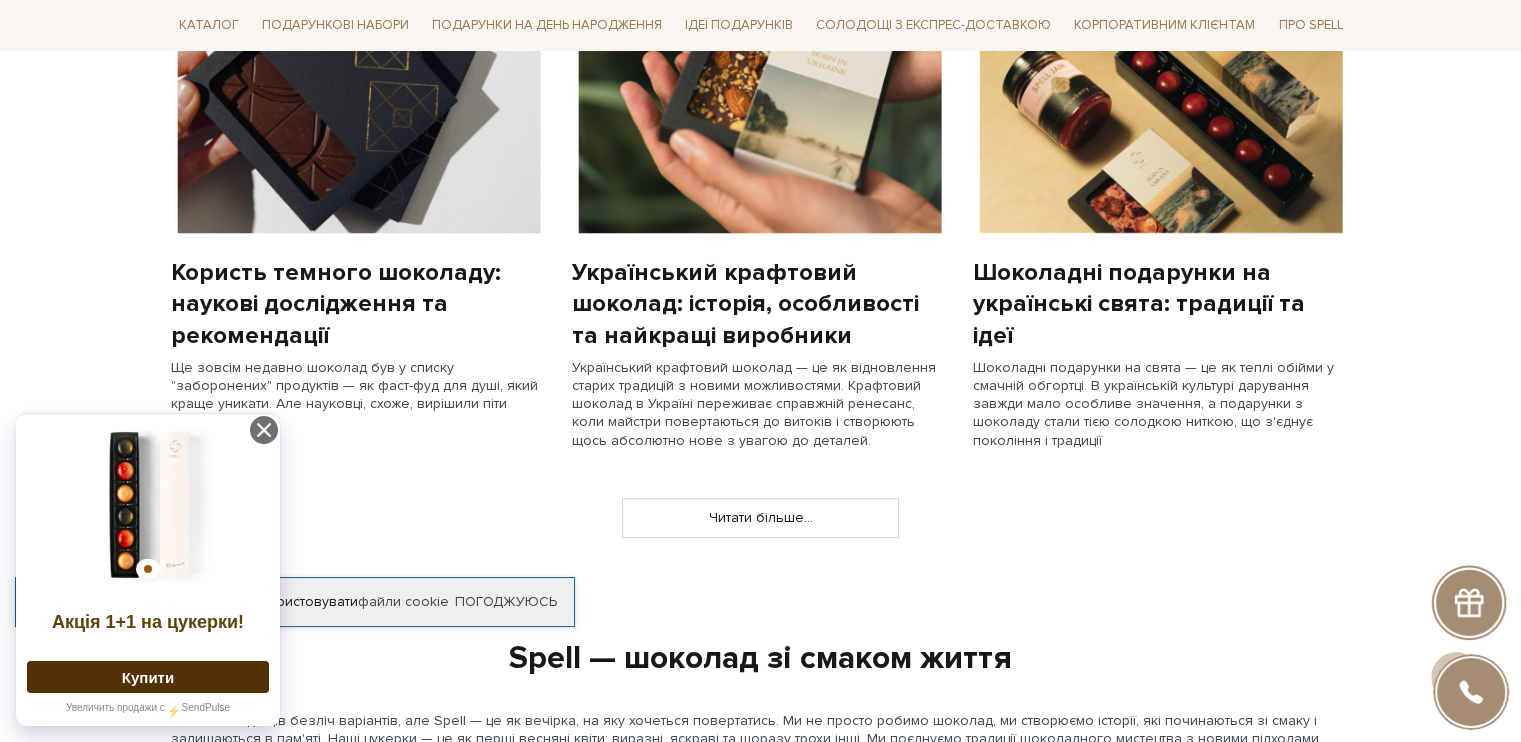 scroll, scrollTop: 1500, scrollLeft: 0, axis: vertical 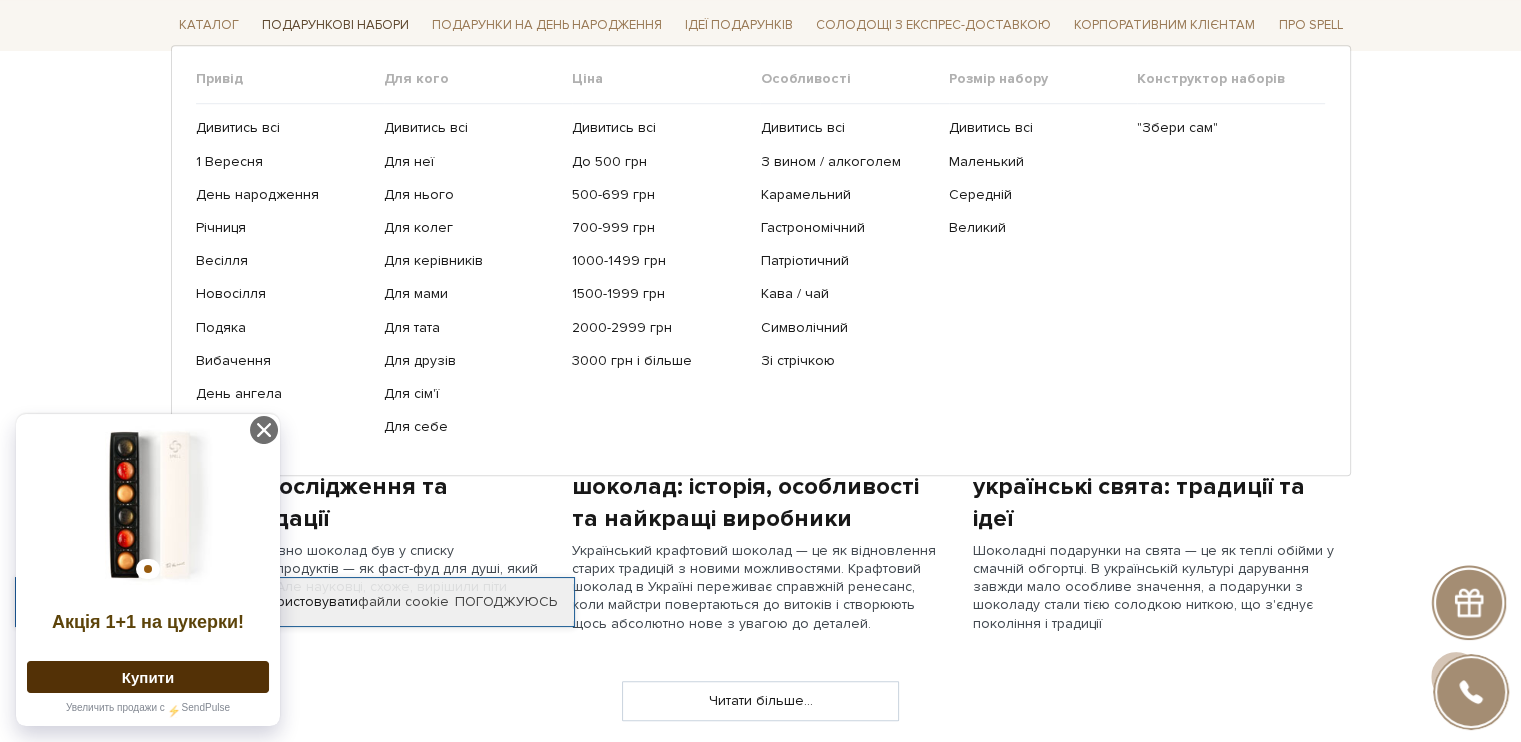 click on "Подарункові набори" at bounding box center [335, 25] 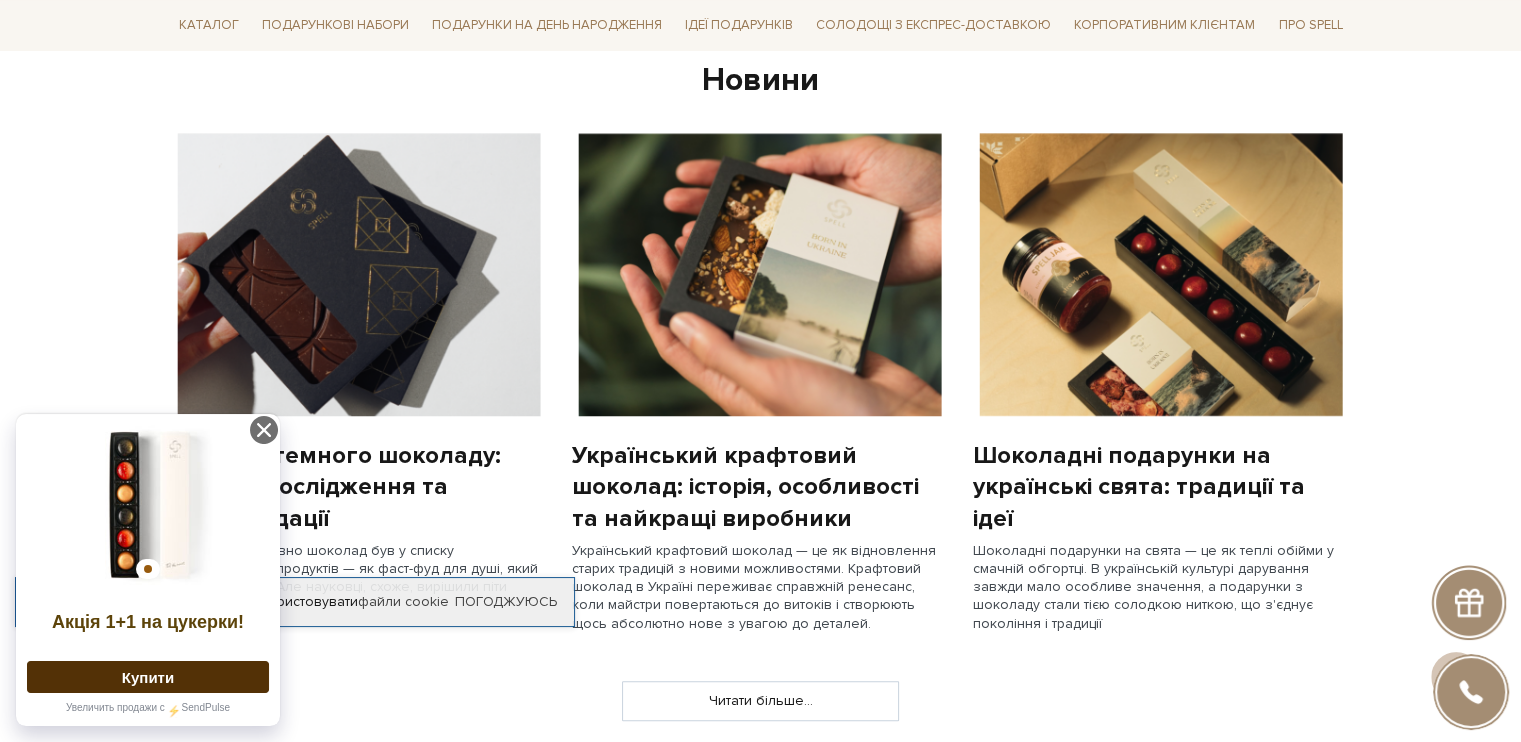 click on "slide  5   of 4
Топ продажів
1 2" at bounding box center (760, 669) 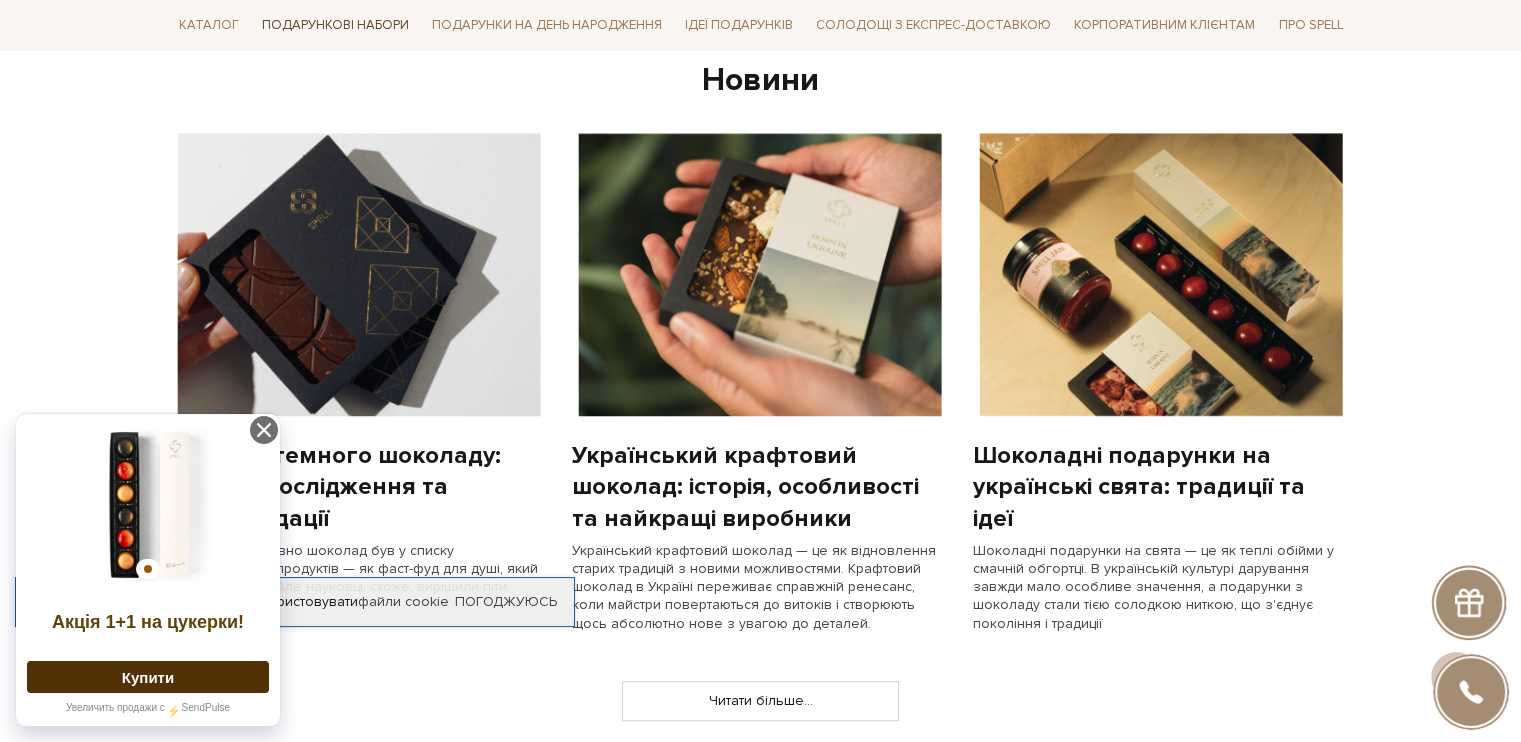 click on "Подарункові набори" at bounding box center (335, 25) 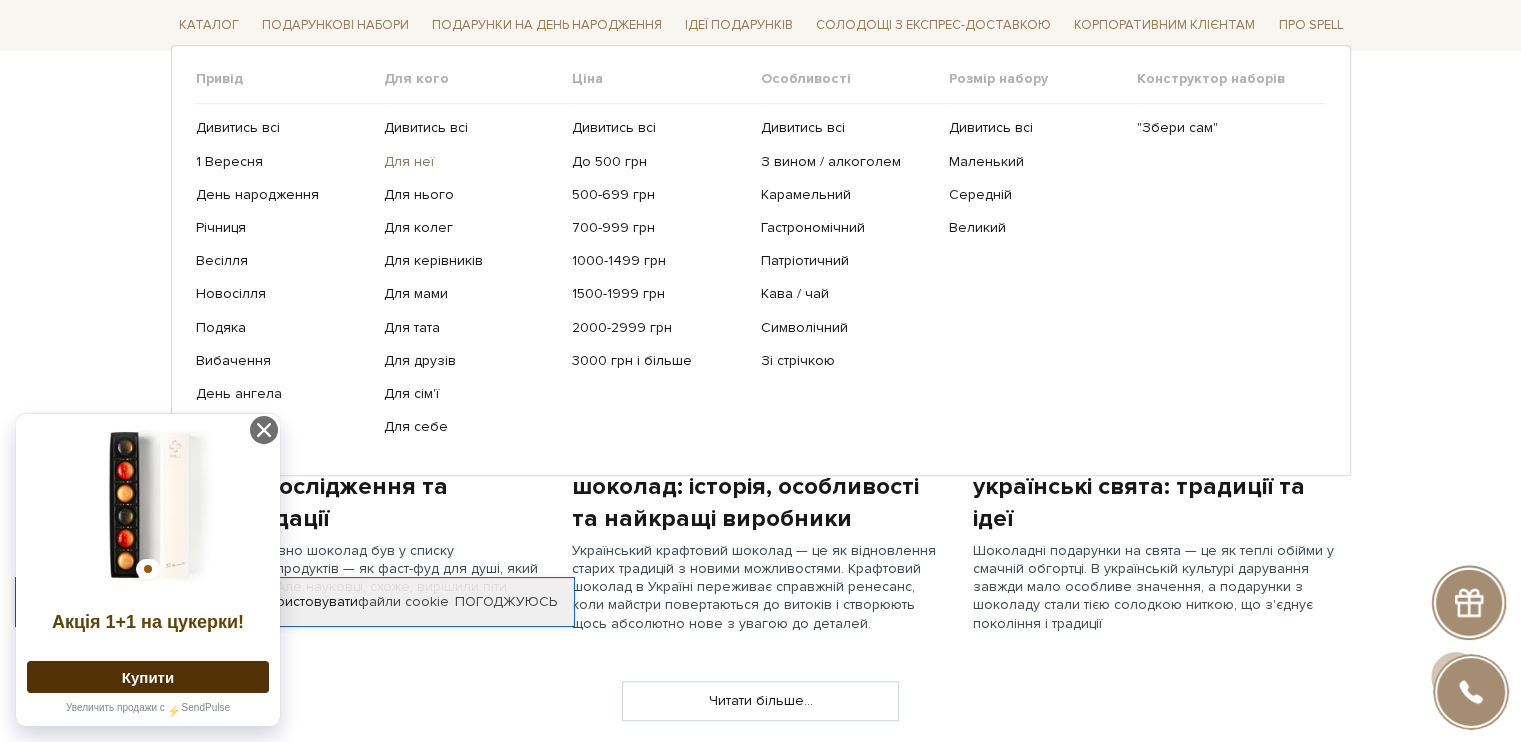 click on "Для неї" at bounding box center [470, 161] 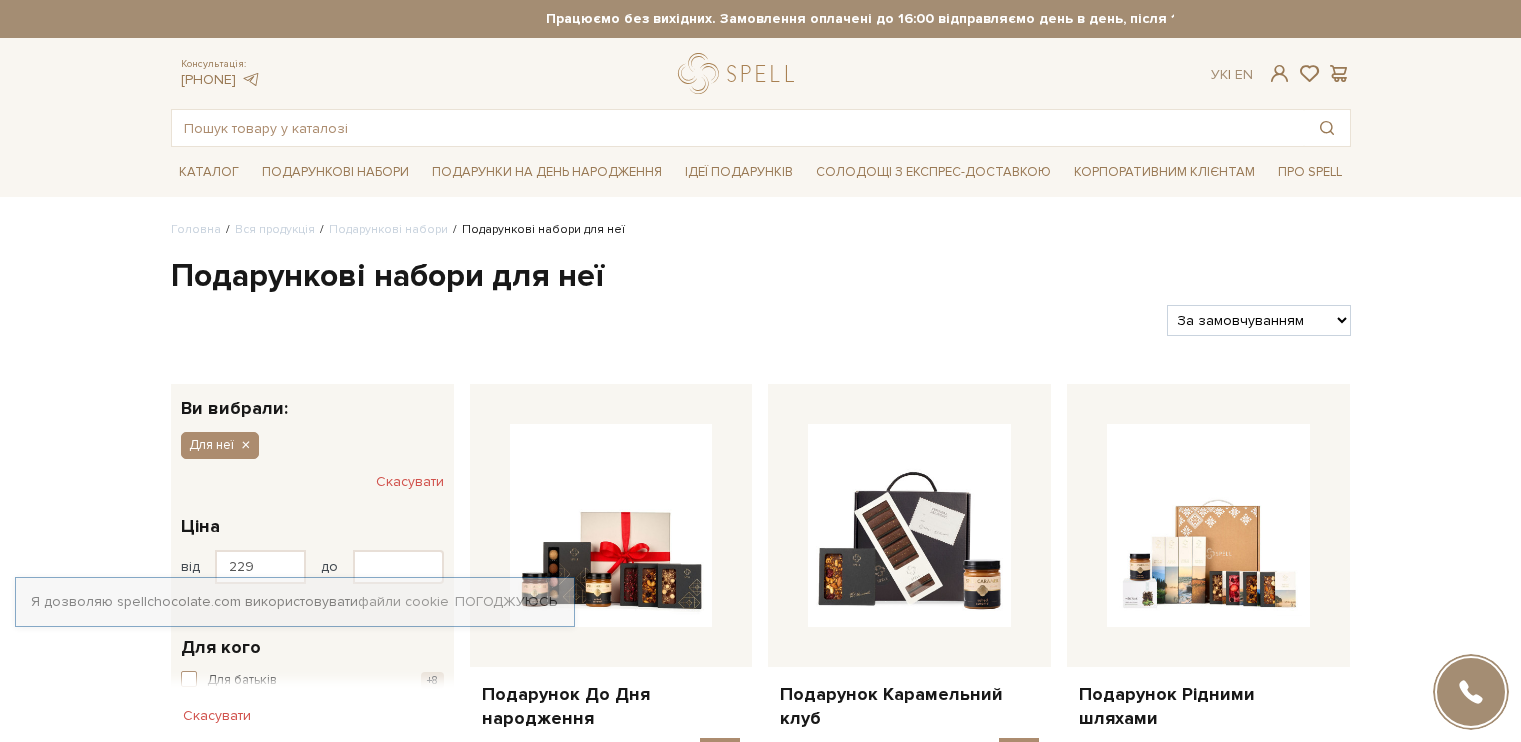 scroll, scrollTop: 0, scrollLeft: 0, axis: both 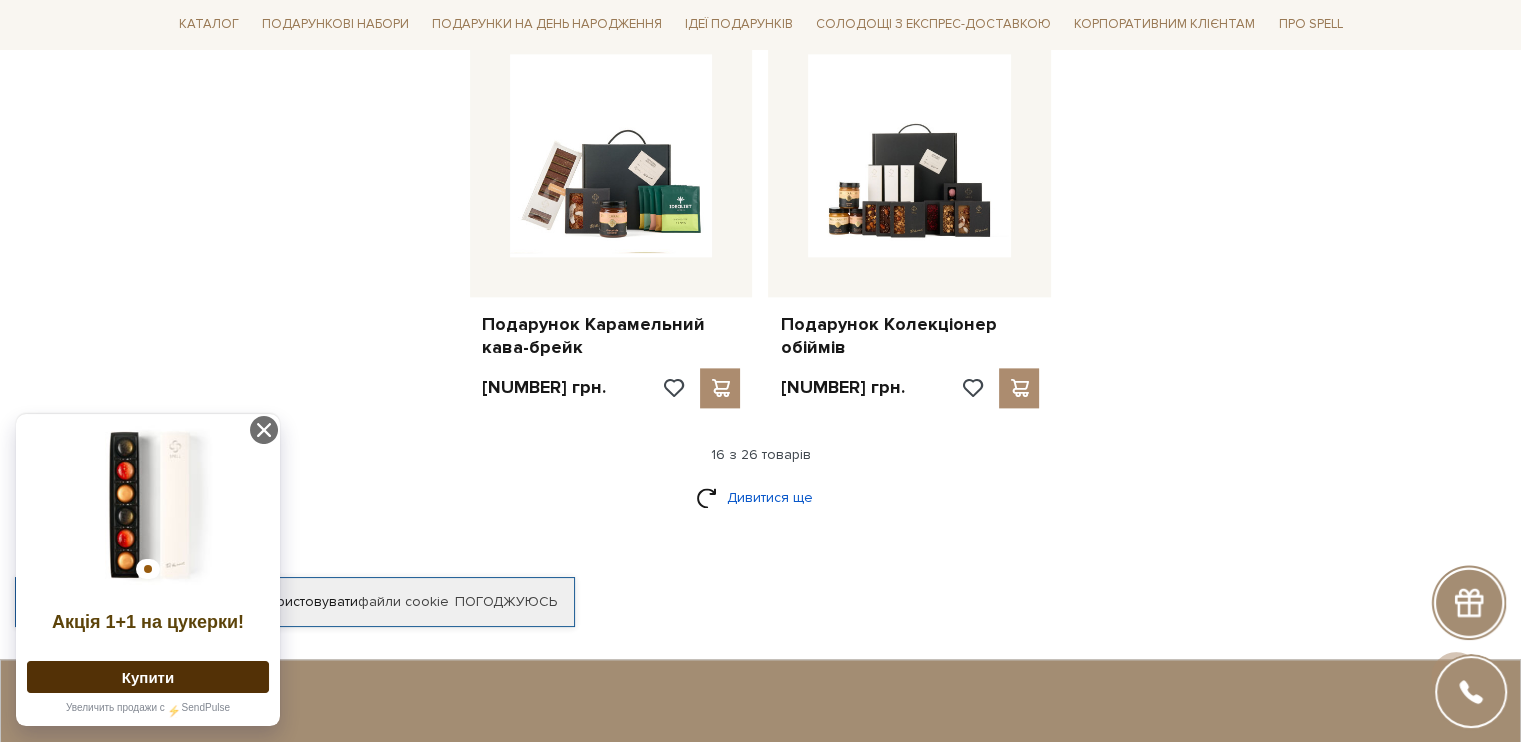 click on "Дивитися ще" at bounding box center [761, 497] 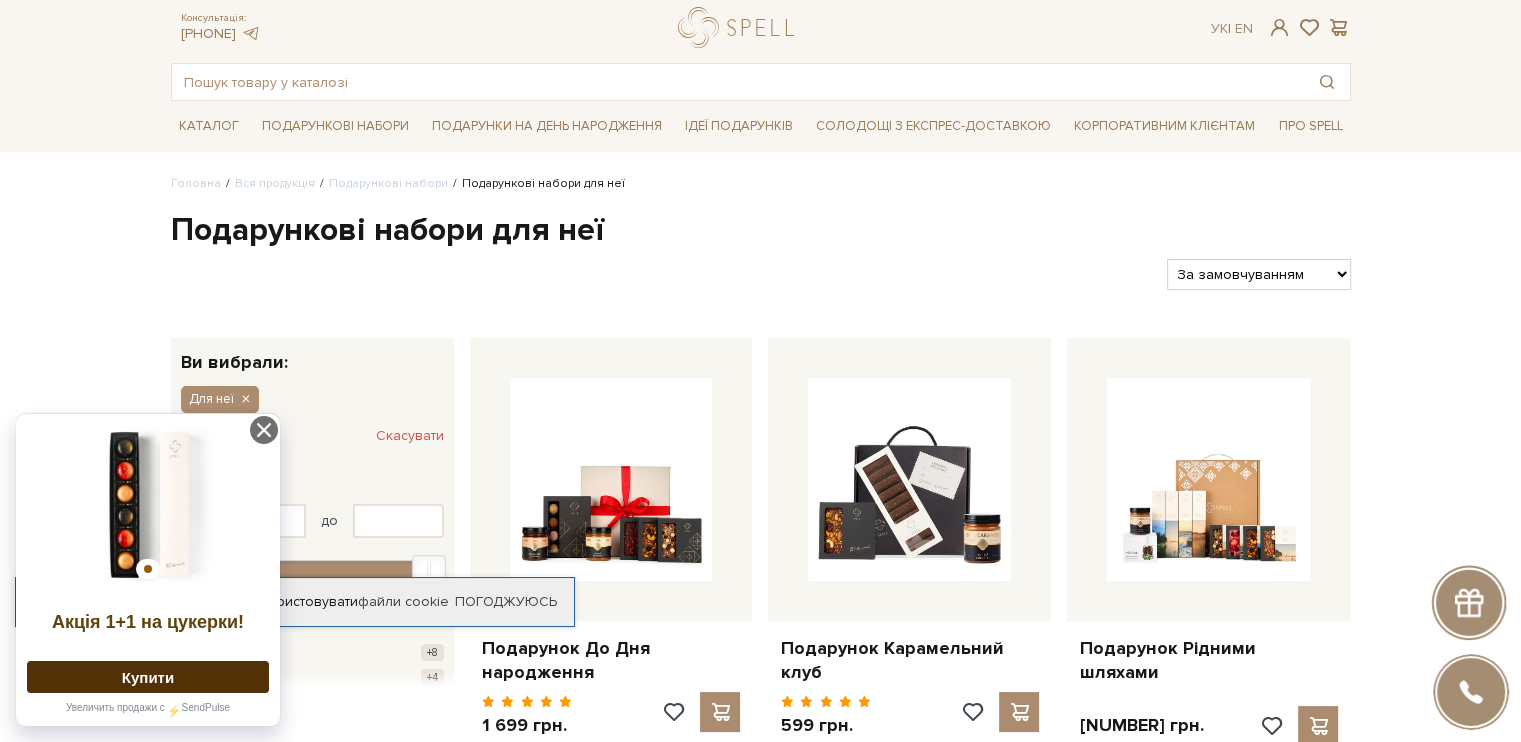 scroll, scrollTop: 0, scrollLeft: 0, axis: both 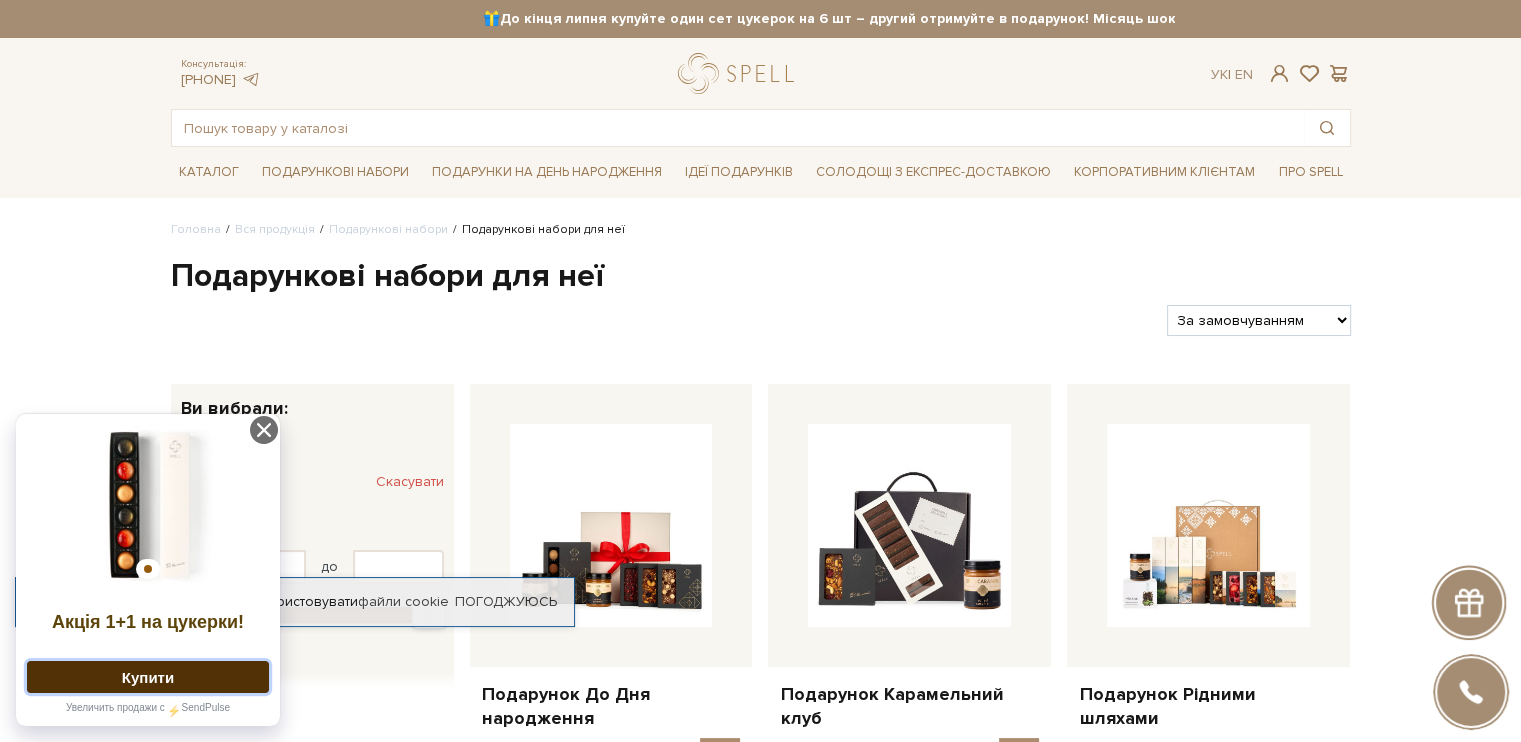 drag, startPoint x: 148, startPoint y: 681, endPoint x: 124, endPoint y: 677, distance: 24.33105 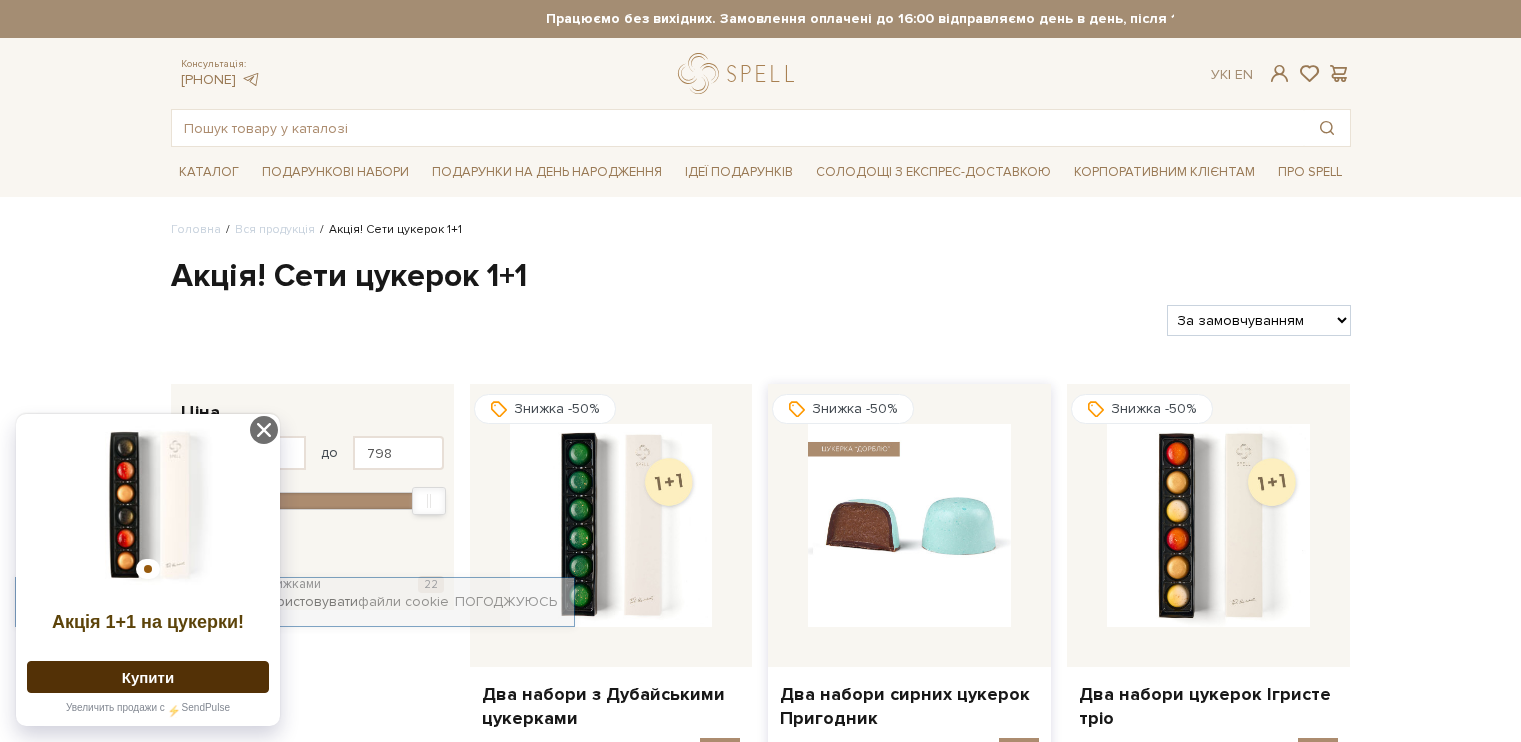 scroll, scrollTop: 0, scrollLeft: 0, axis: both 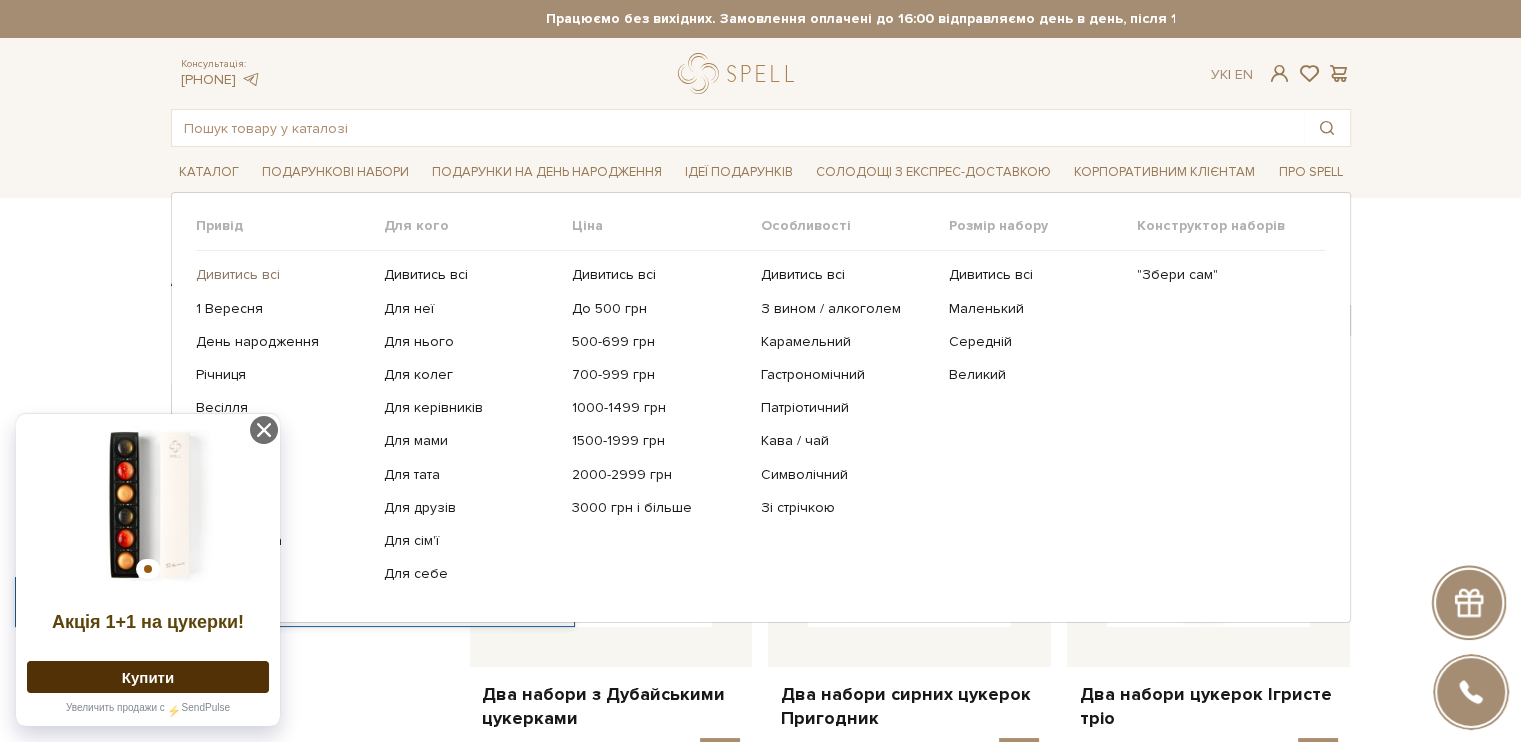click on "Дивитись всі" at bounding box center (282, 275) 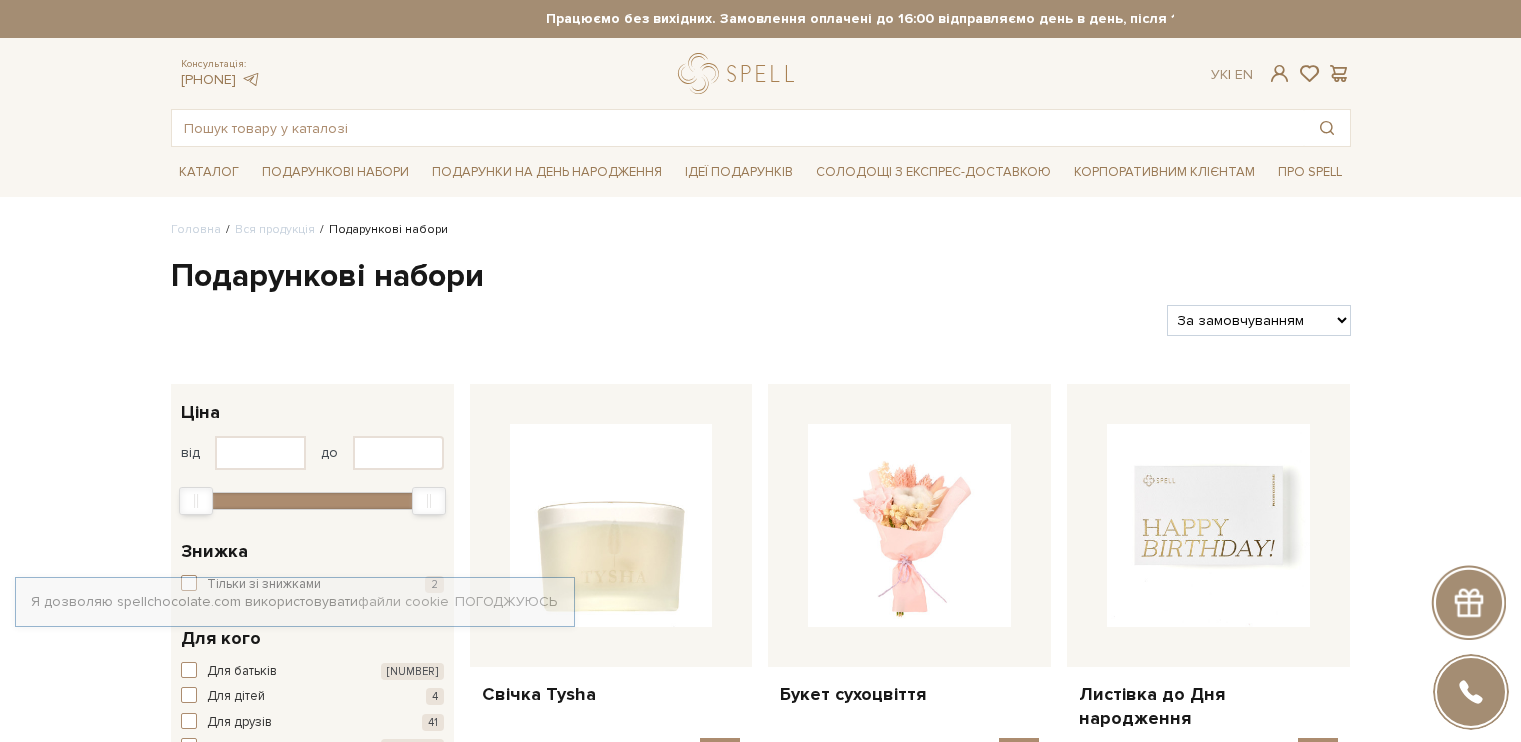 scroll, scrollTop: 0, scrollLeft: 0, axis: both 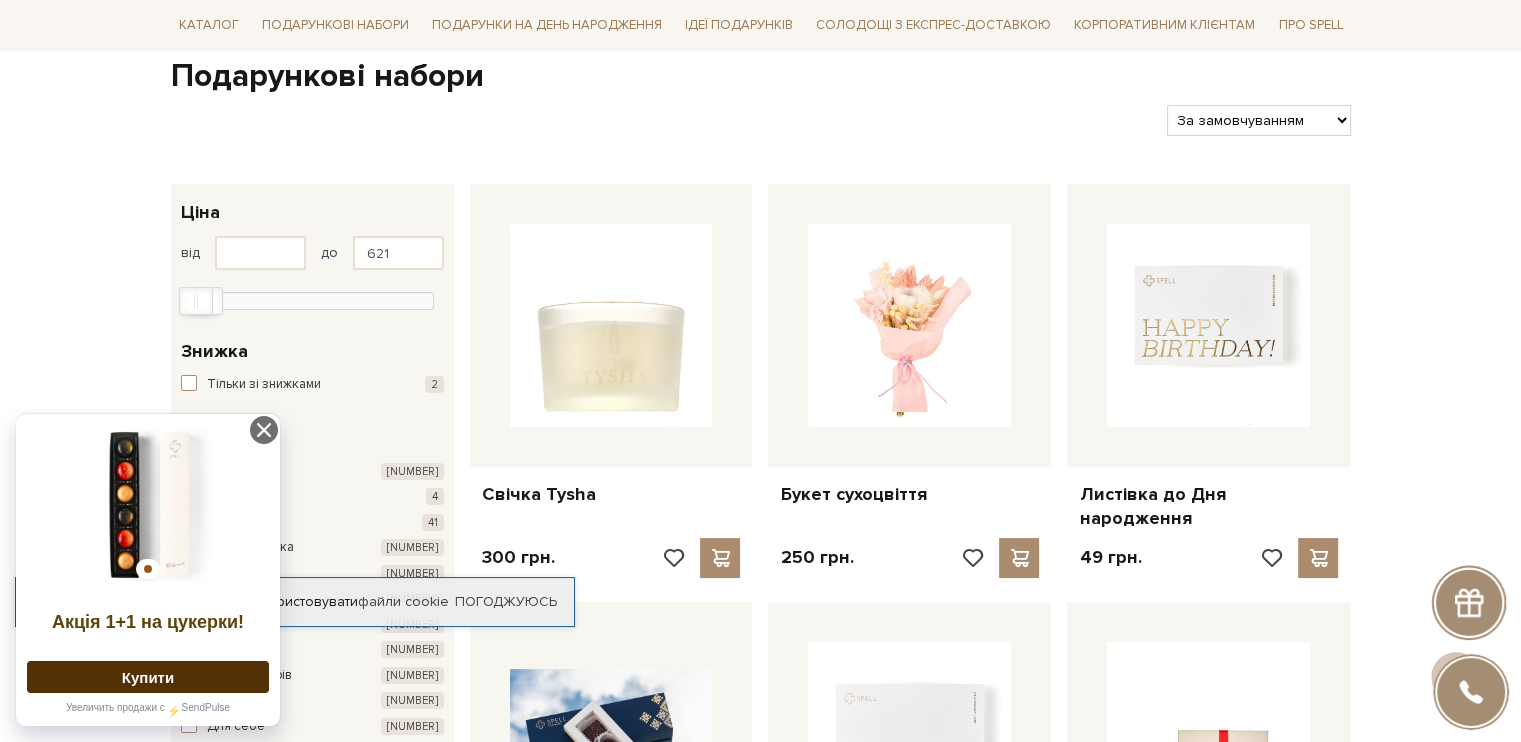 type on "564" 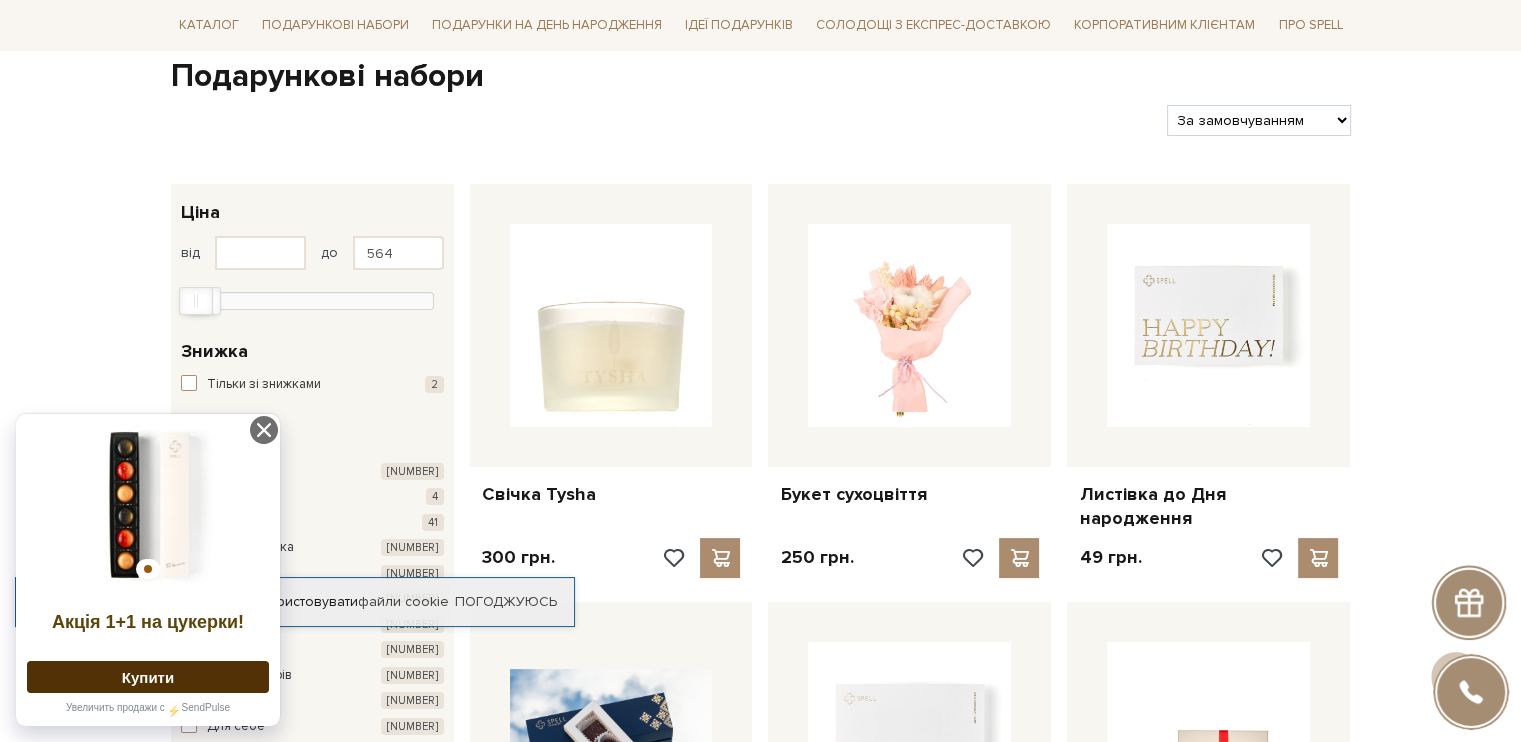 drag, startPoint x: 425, startPoint y: 299, endPoint x: 200, endPoint y: 305, distance: 225.07999 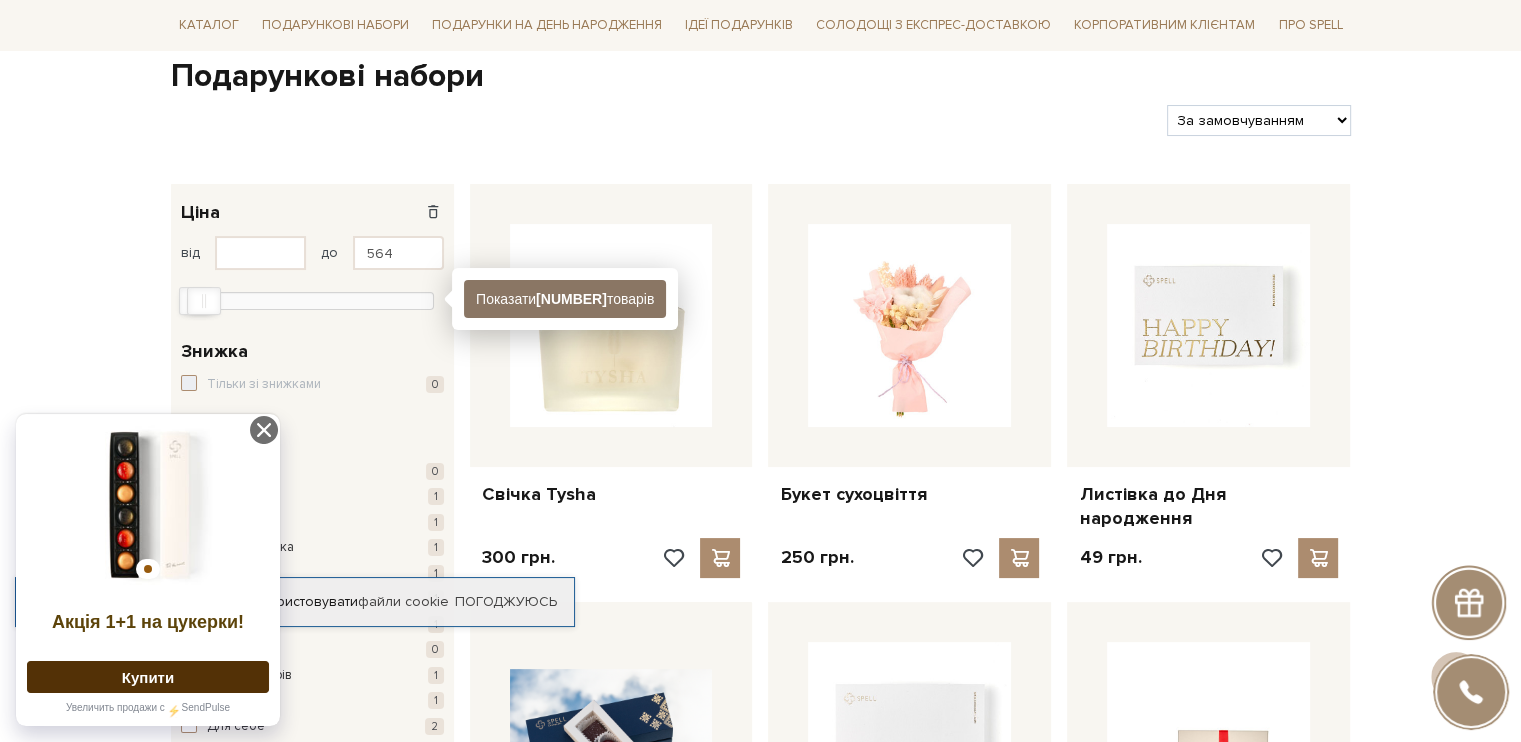 click on "Показати  19  товарів" at bounding box center (565, 299) 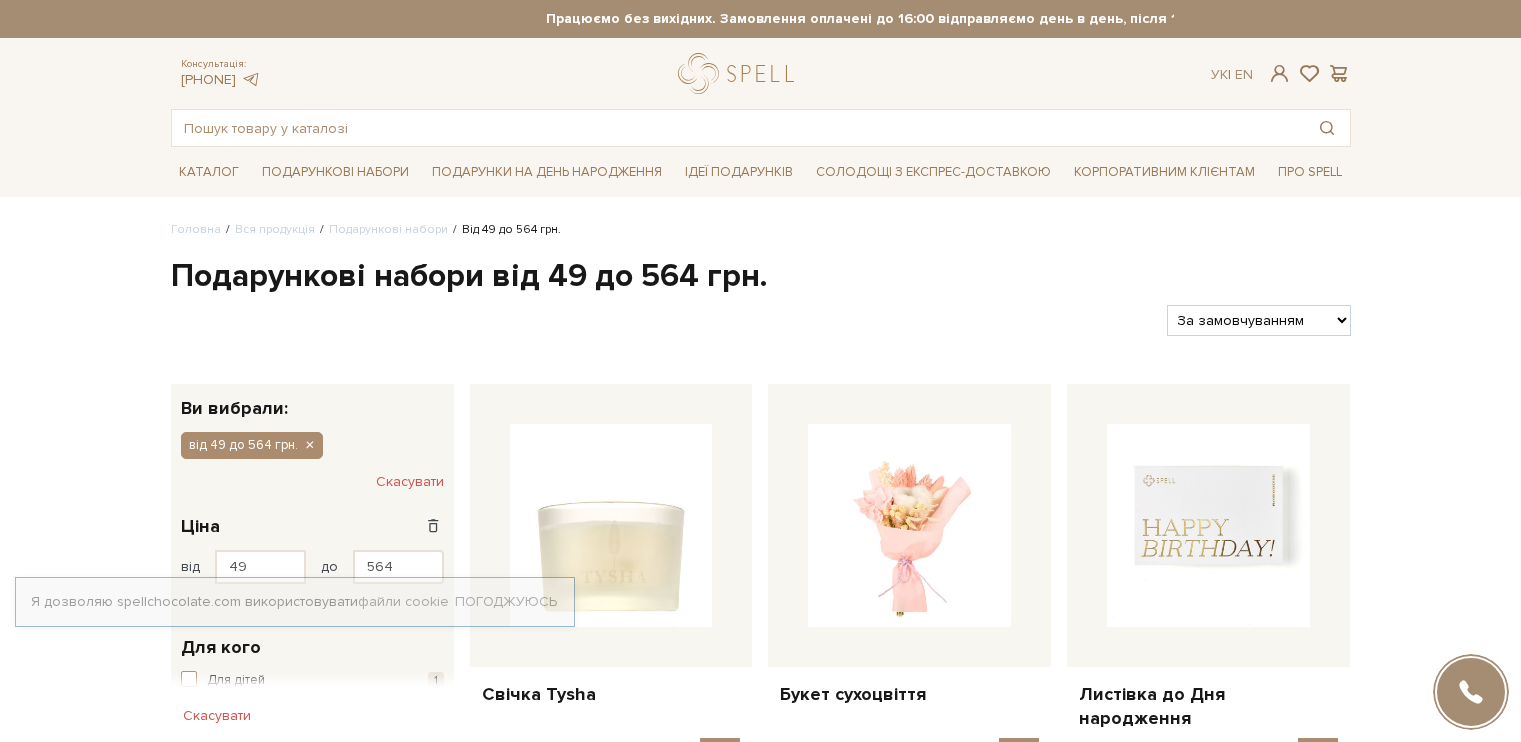 scroll, scrollTop: 0, scrollLeft: 0, axis: both 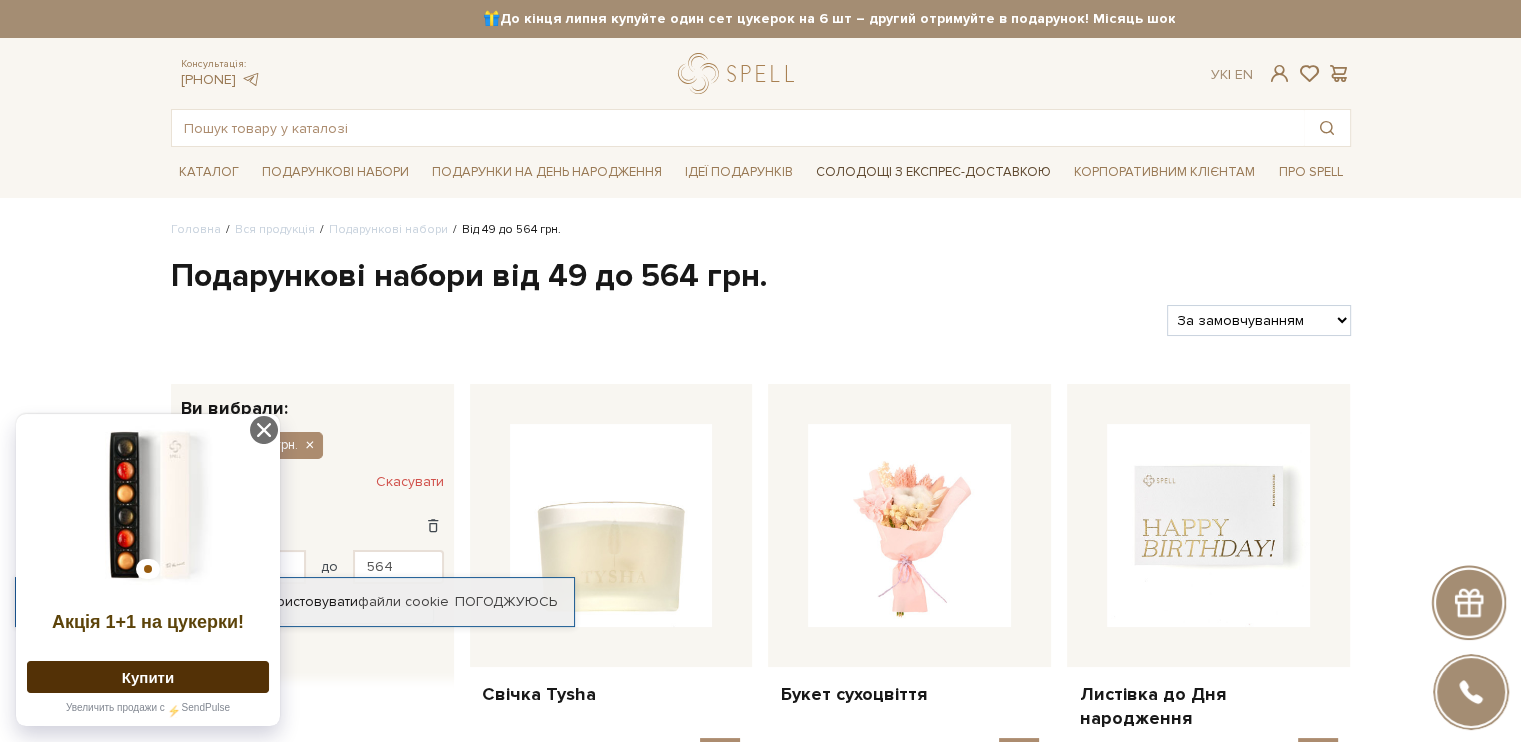 click on "Солодощі з експрес-доставкою" at bounding box center [933, 172] 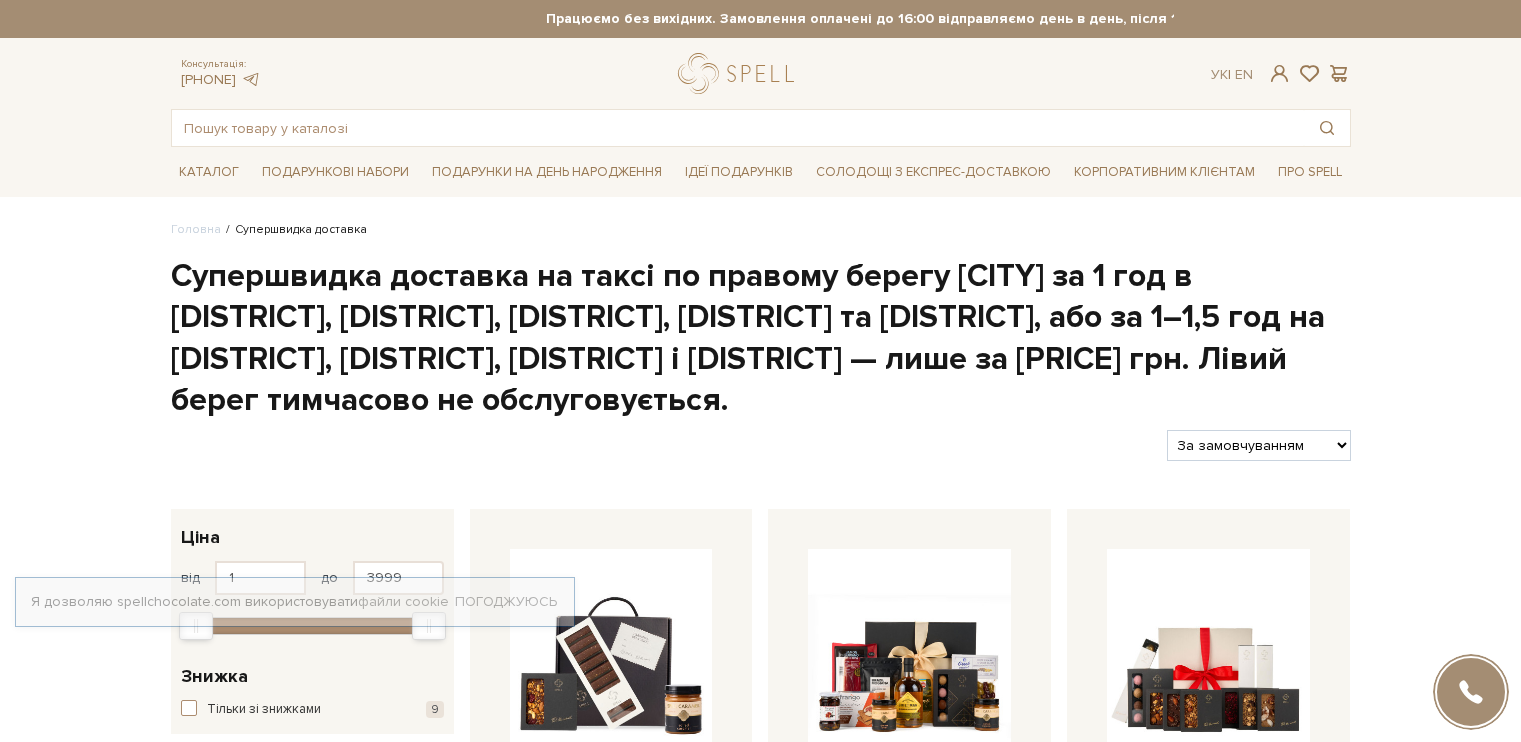 scroll, scrollTop: 0, scrollLeft: 0, axis: both 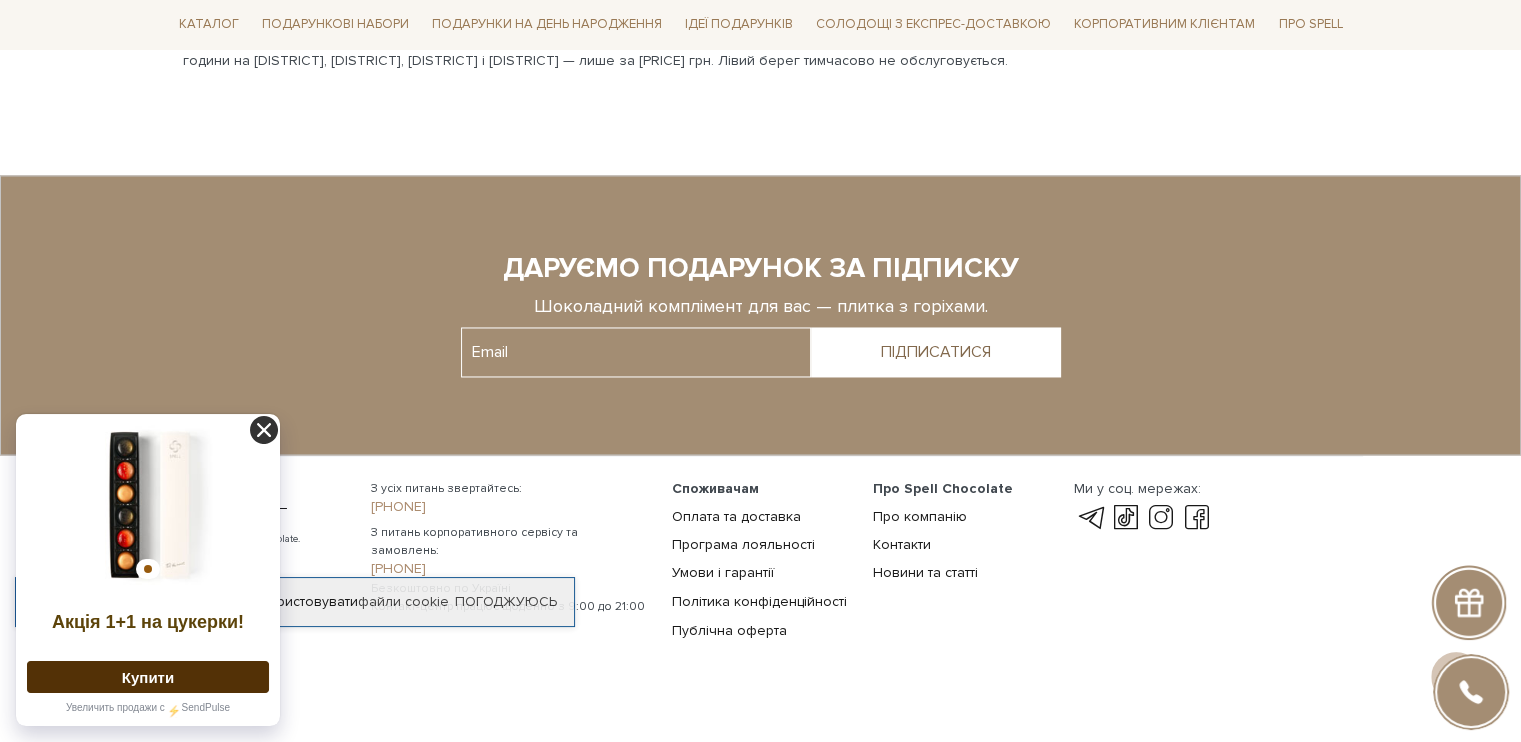 click 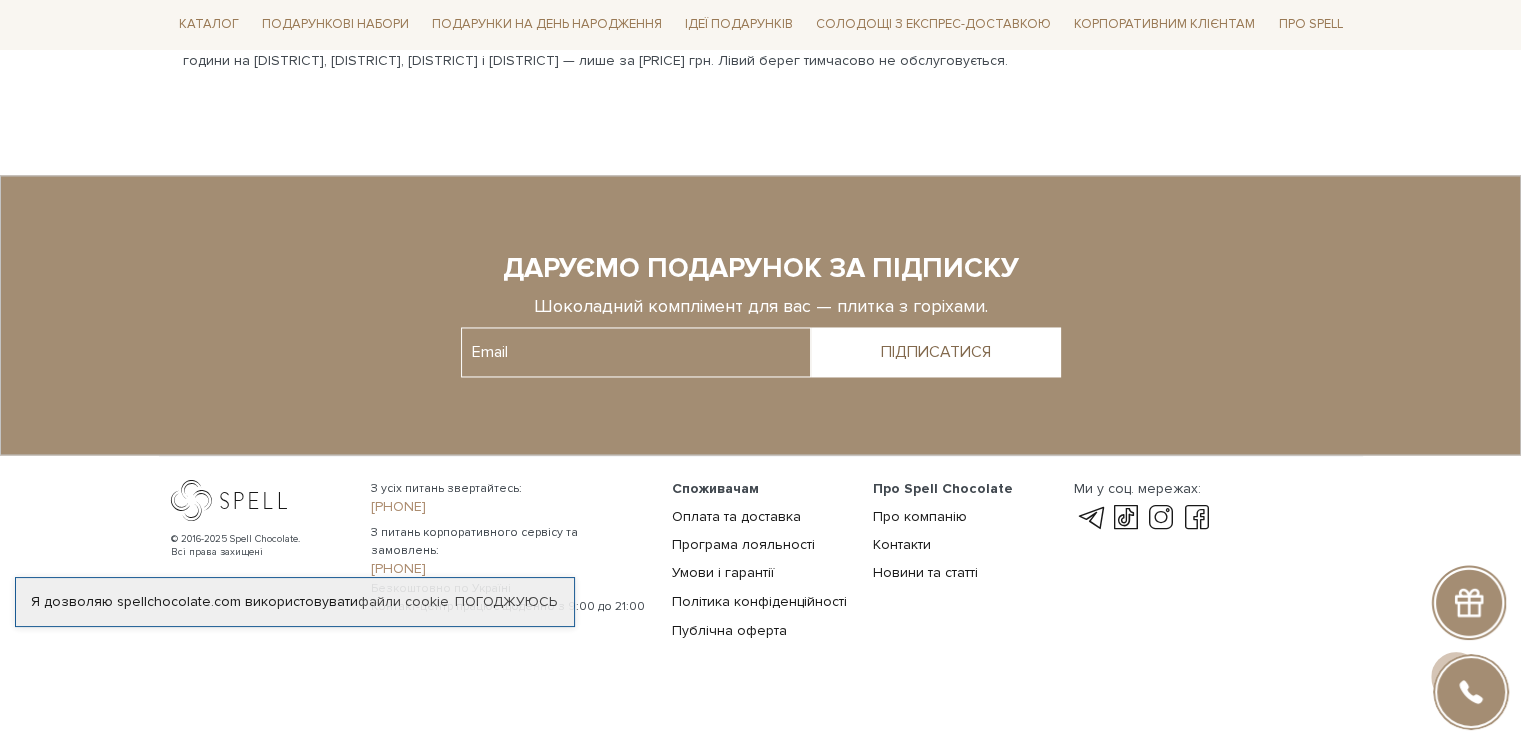 click at bounding box center (760, 315) 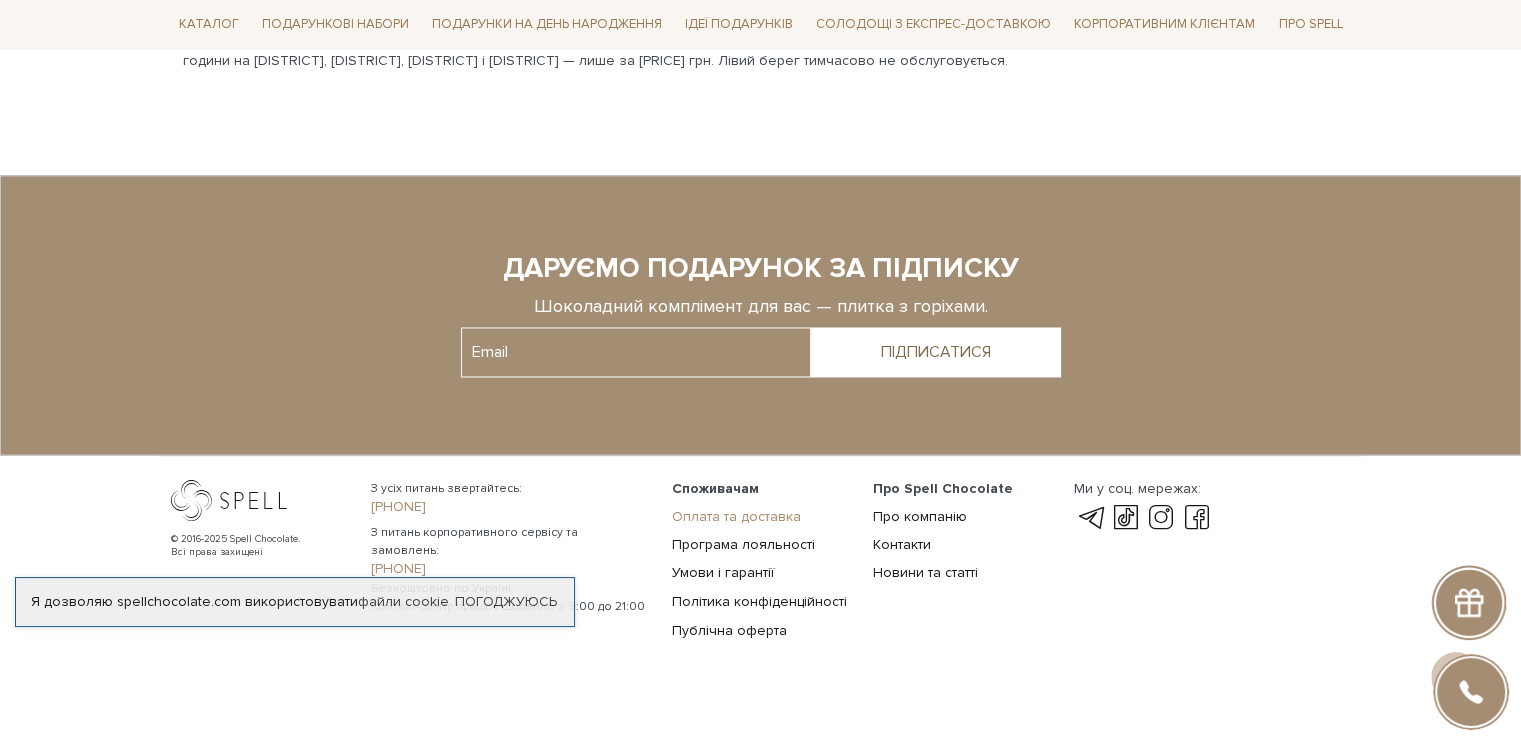 click on "Оплата та доставка" at bounding box center (736, 516) 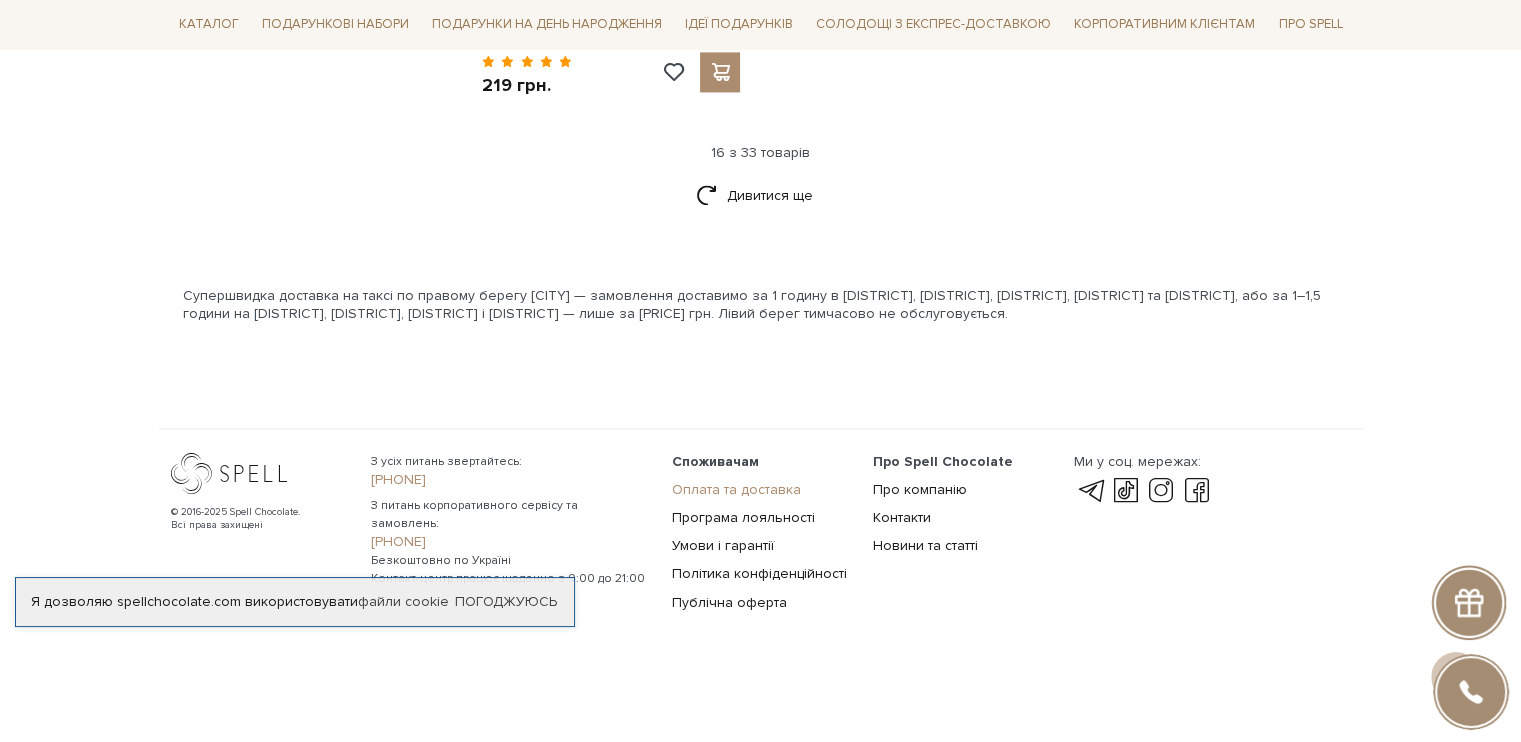 scroll, scrollTop: 2937, scrollLeft: 0, axis: vertical 